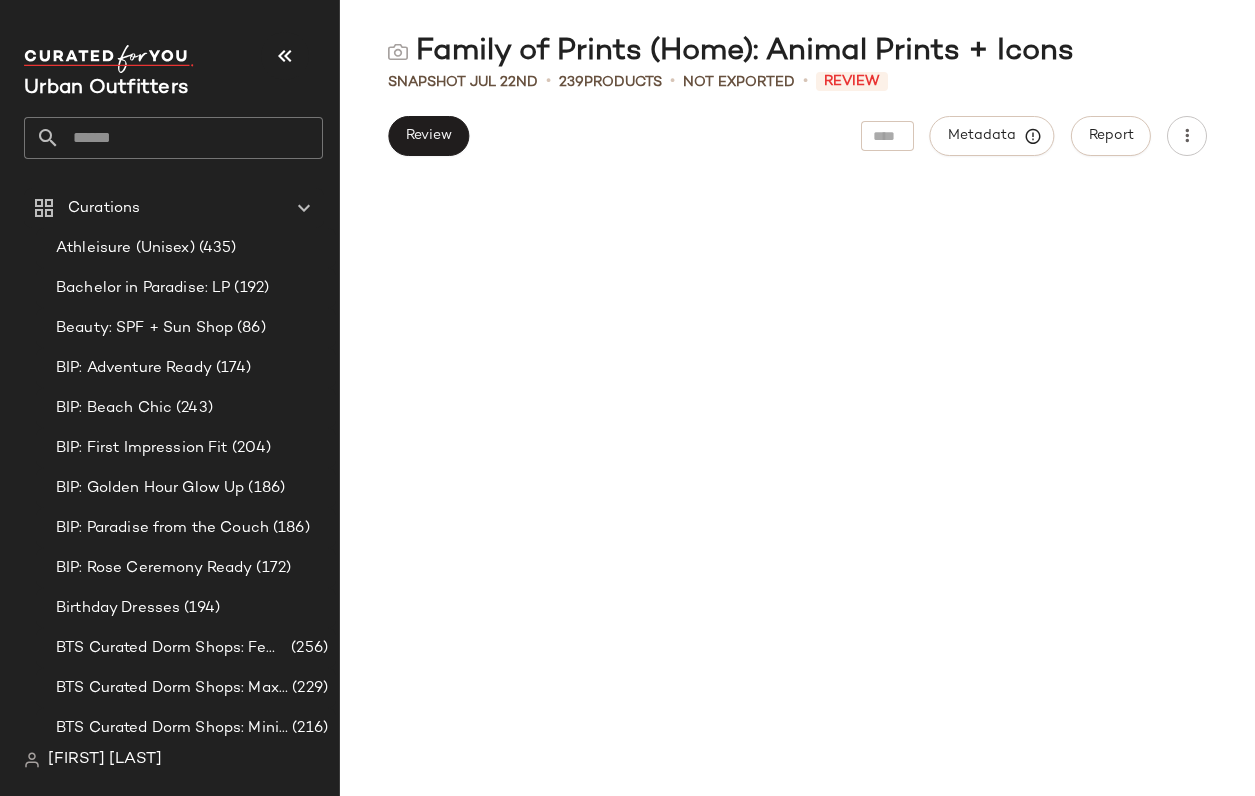 scroll, scrollTop: 0, scrollLeft: 0, axis: both 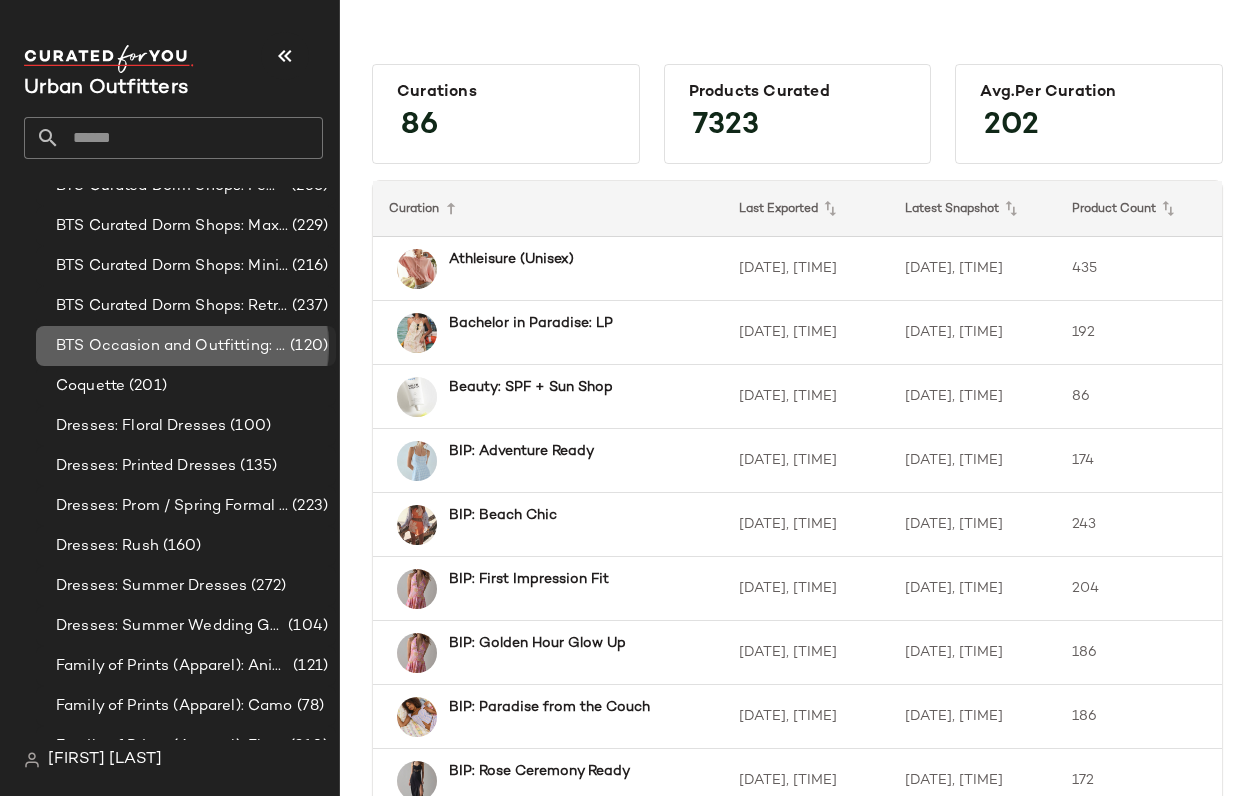 click on "BTS Occasion and Outfitting: Homecoming Dresses" at bounding box center (171, 346) 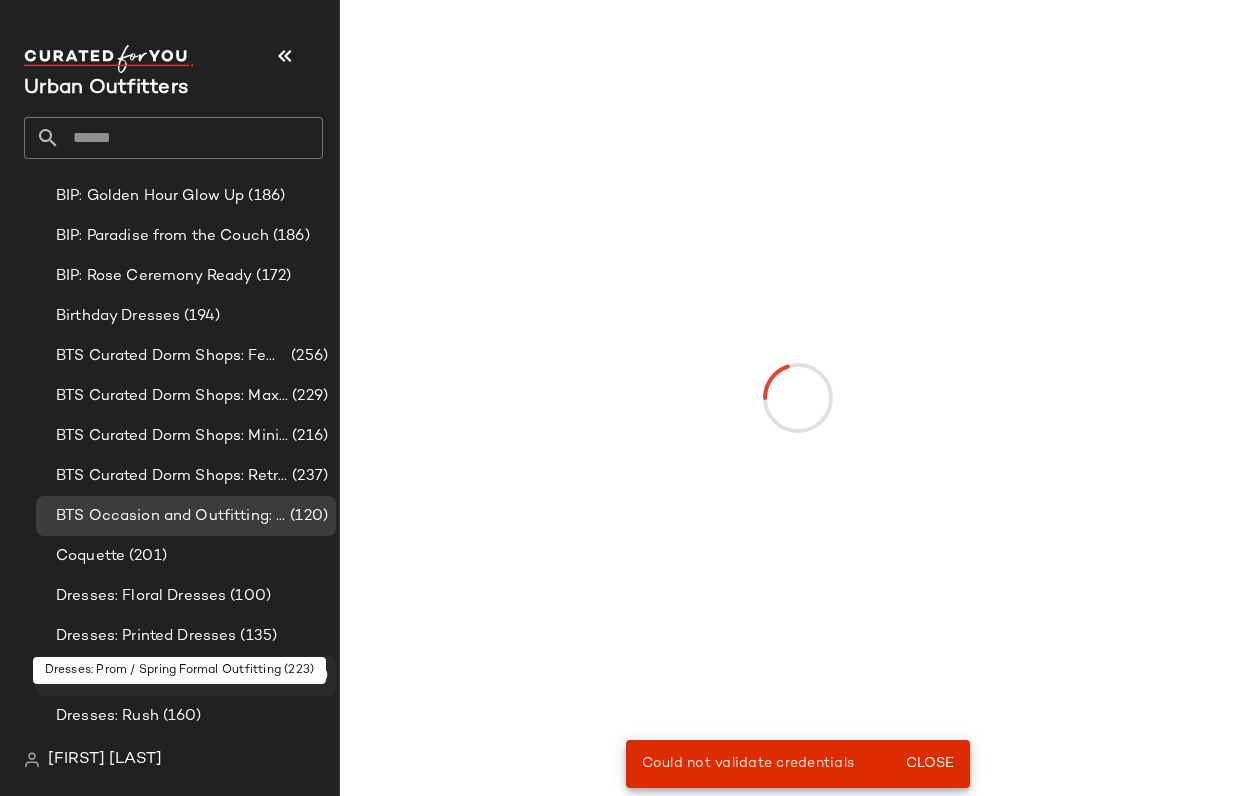 scroll, scrollTop: 264, scrollLeft: 0, axis: vertical 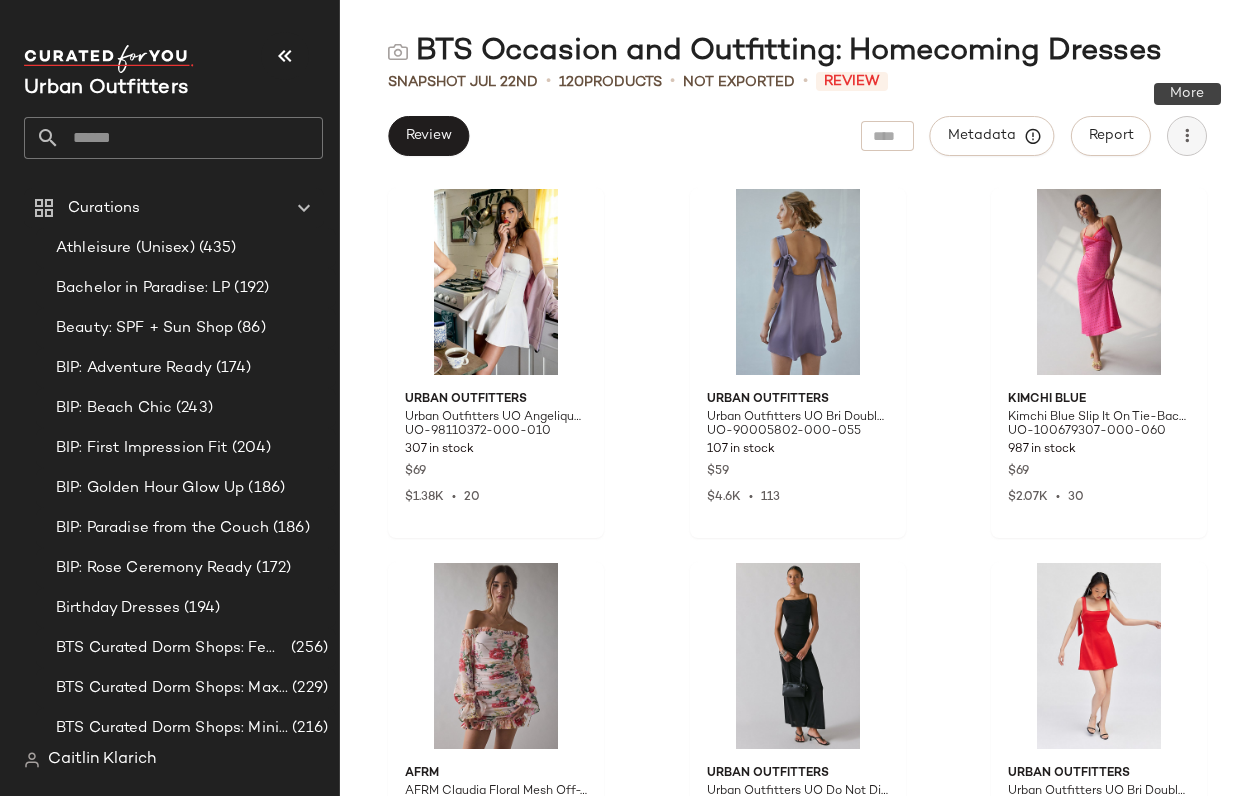 click 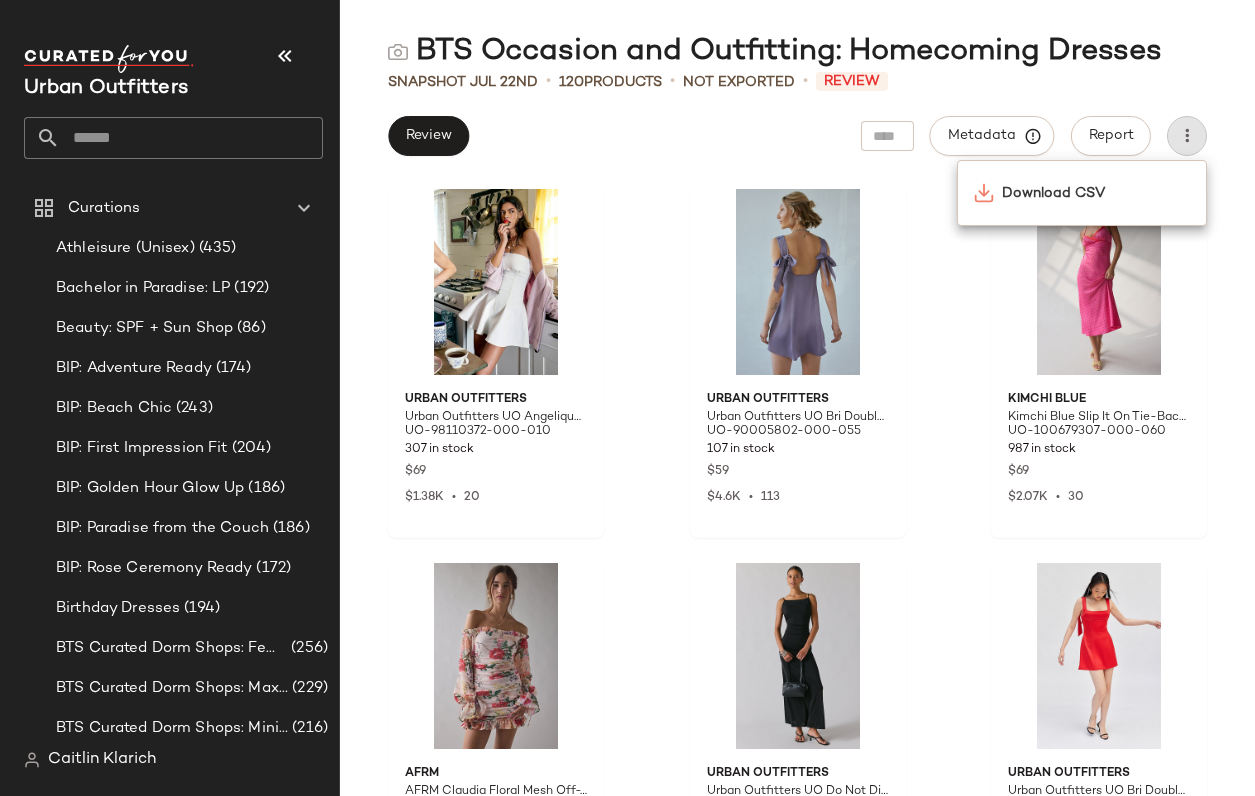 click on "Review   Metadata   Report" 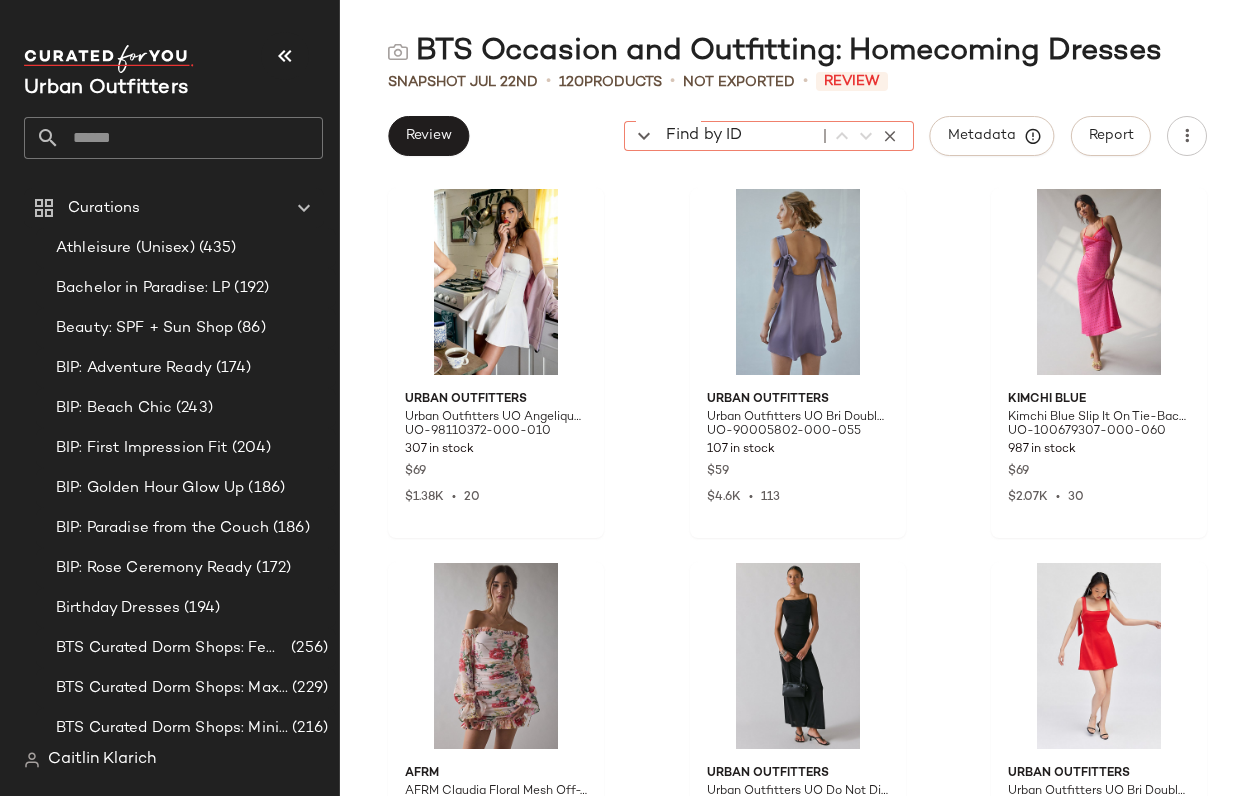 click on "Find by ID Find by ID" 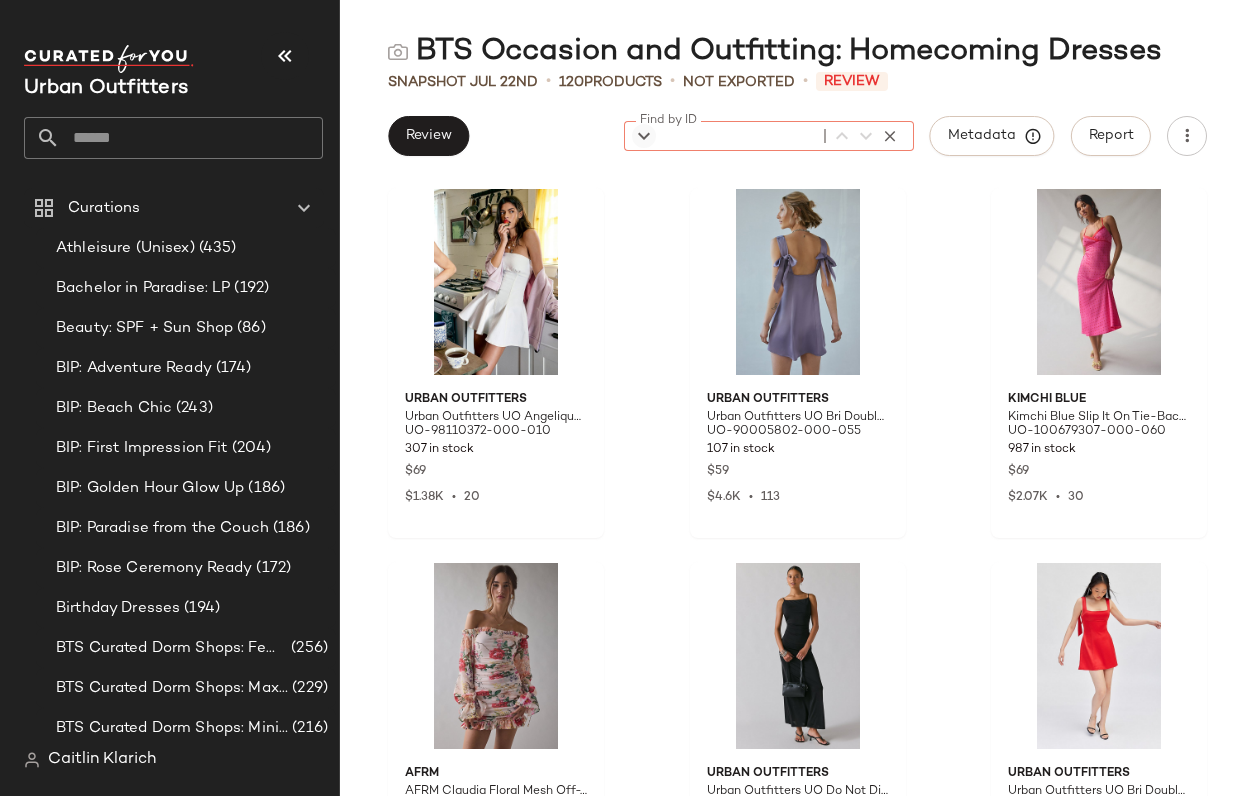 click at bounding box center [644, 136] 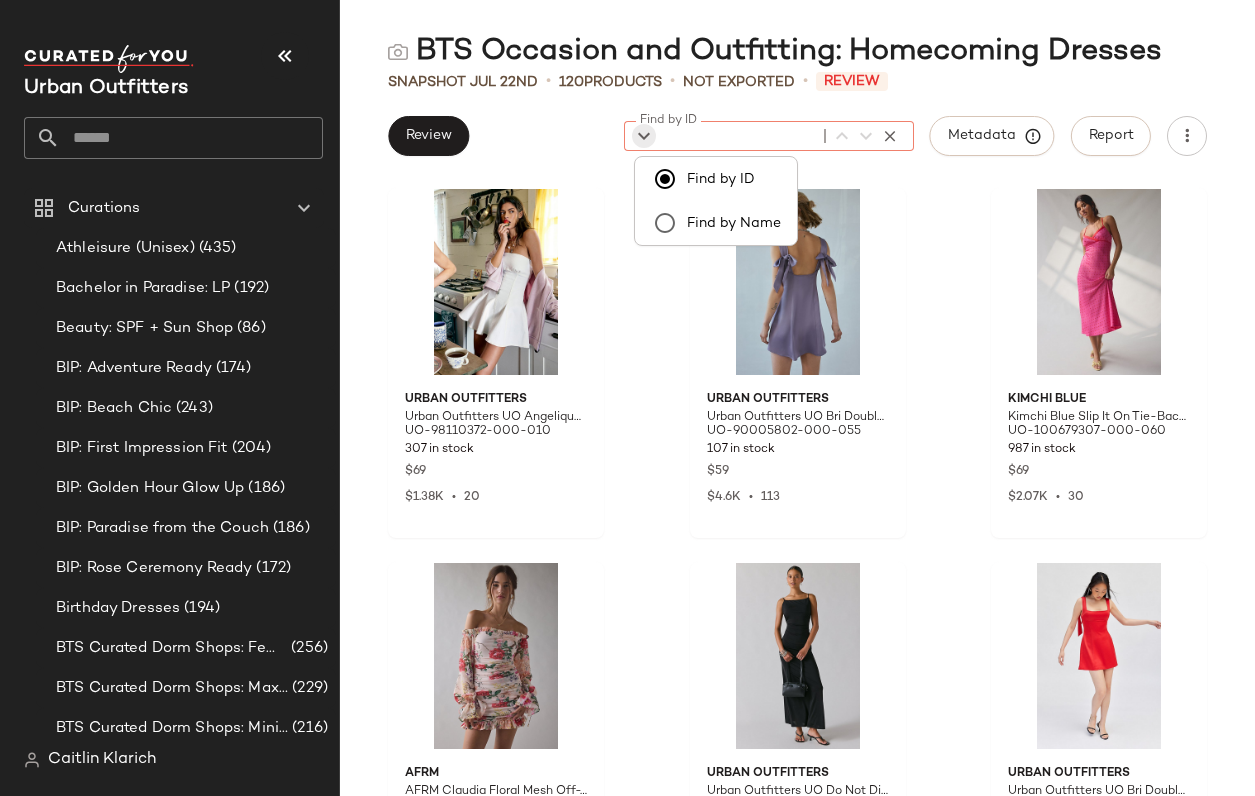 click on "Find by ID" 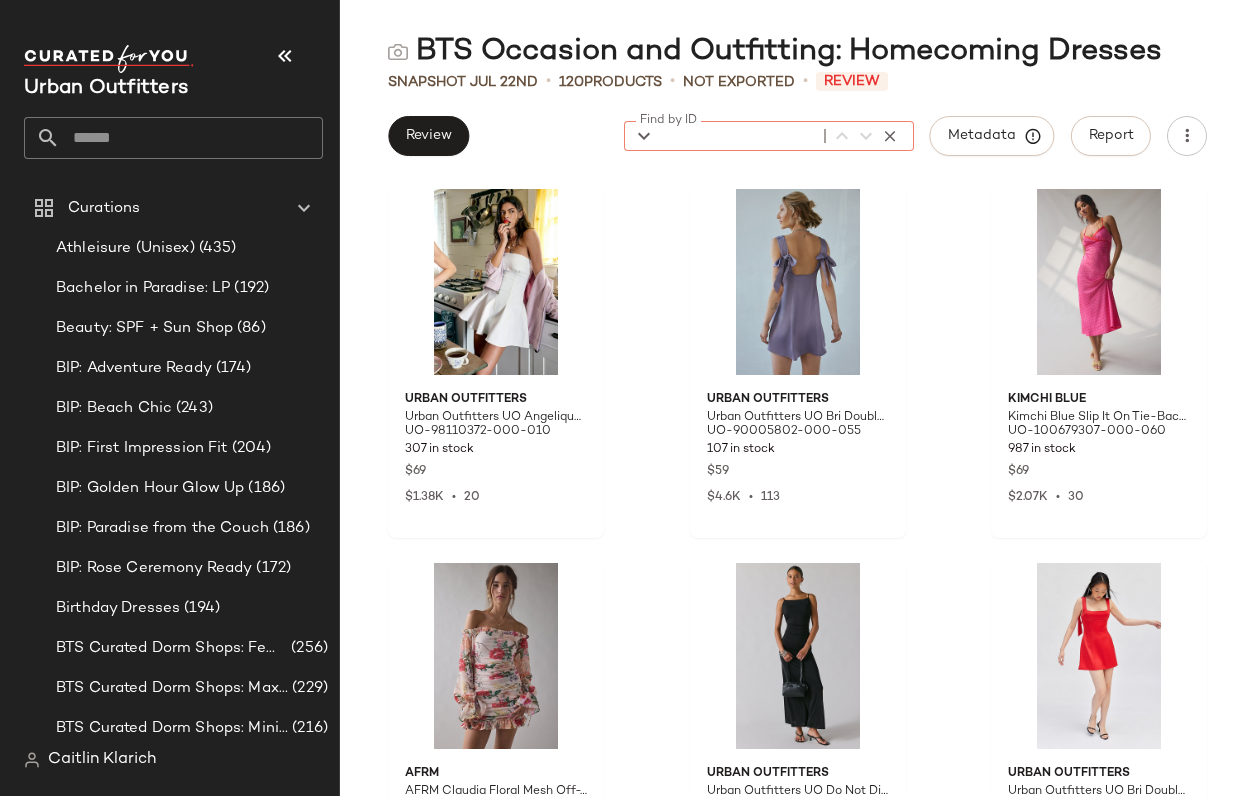 click on "Find by ID" 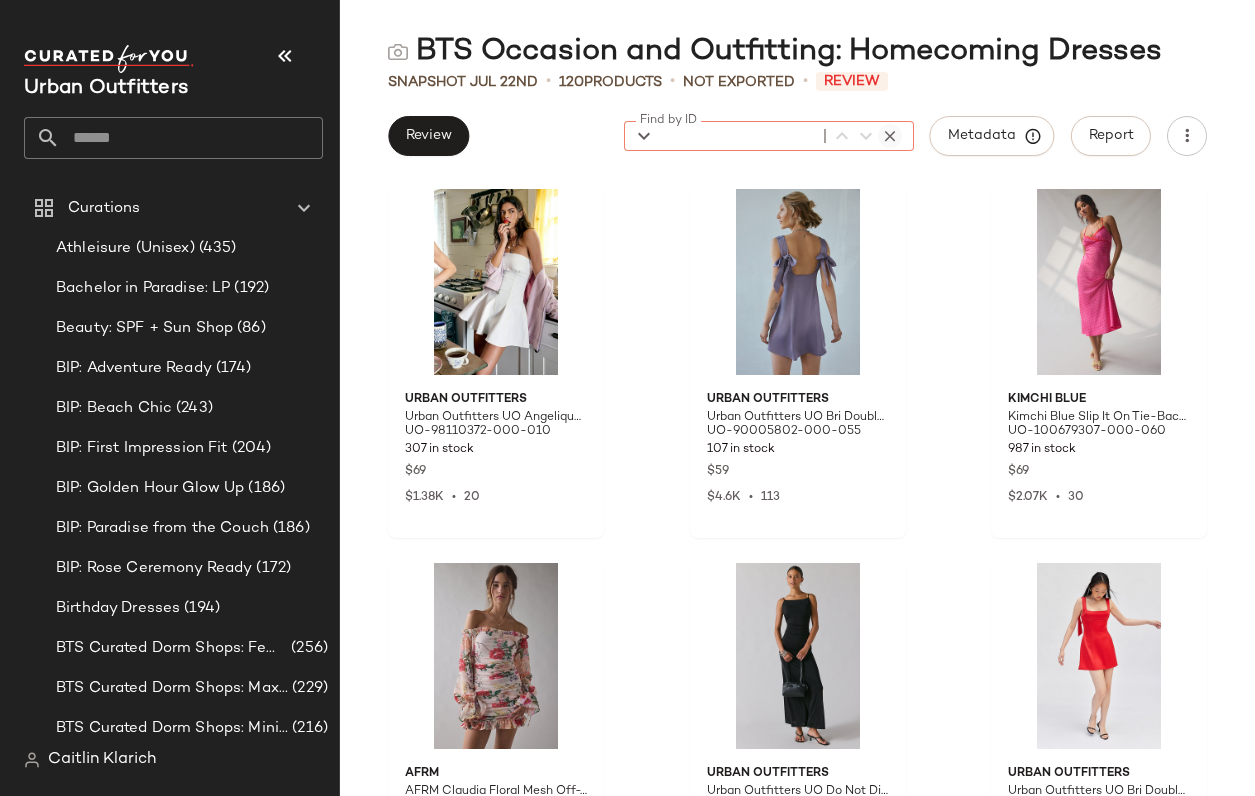 click 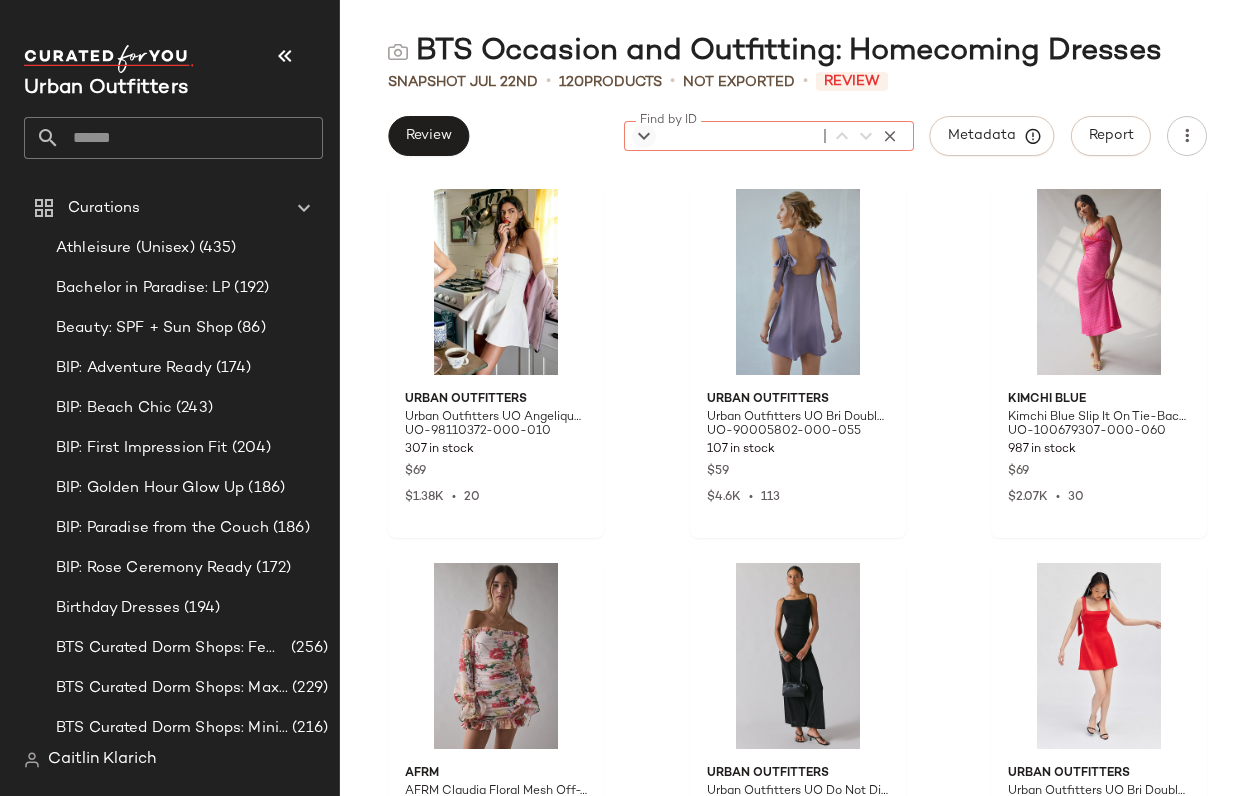 click at bounding box center [644, 136] 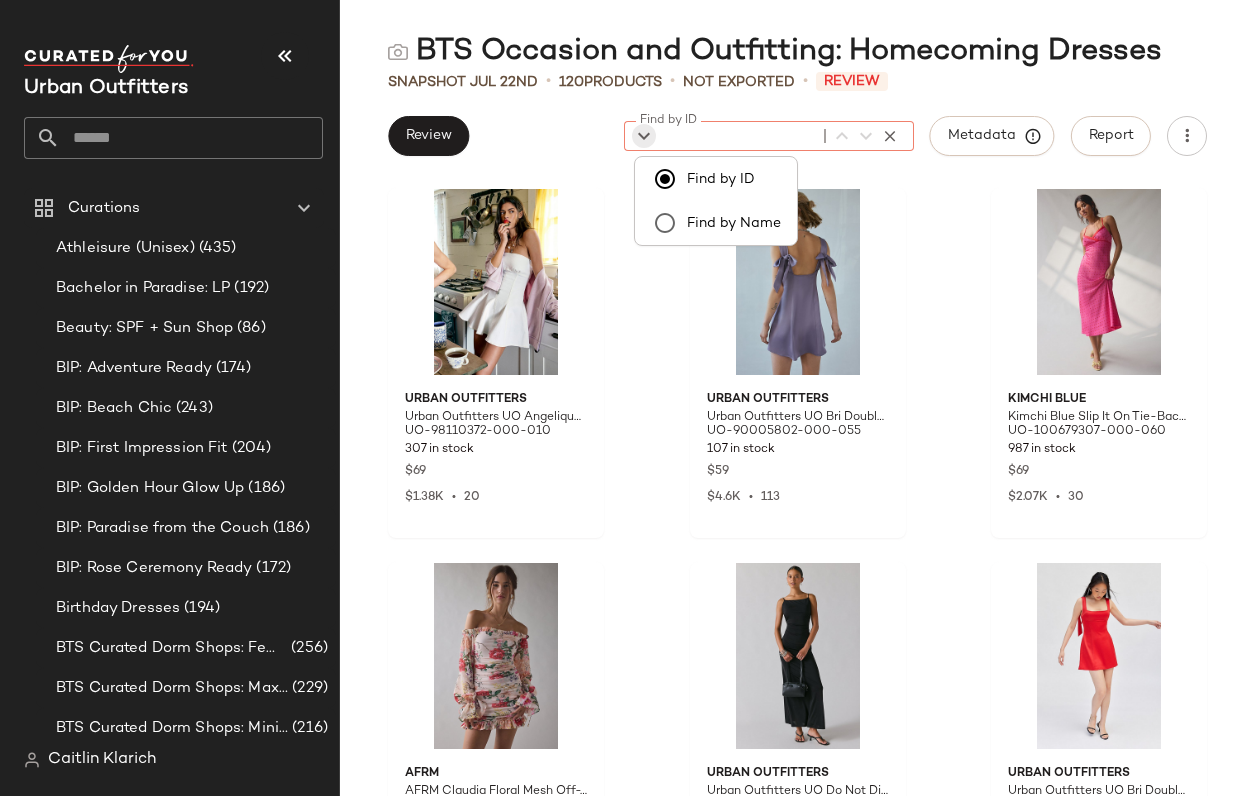 click on "Review  Find by ID Find by ID  Metadata   Report" 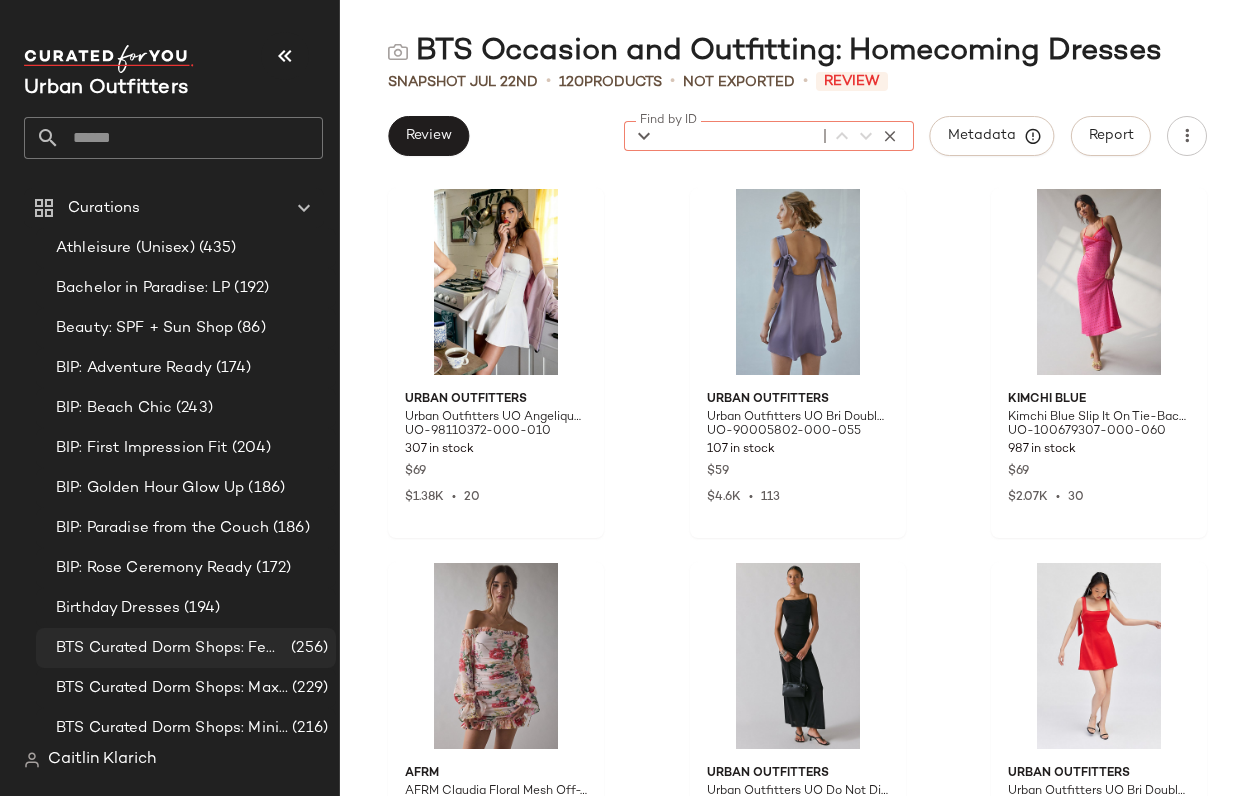 scroll, scrollTop: 0, scrollLeft: 0, axis: both 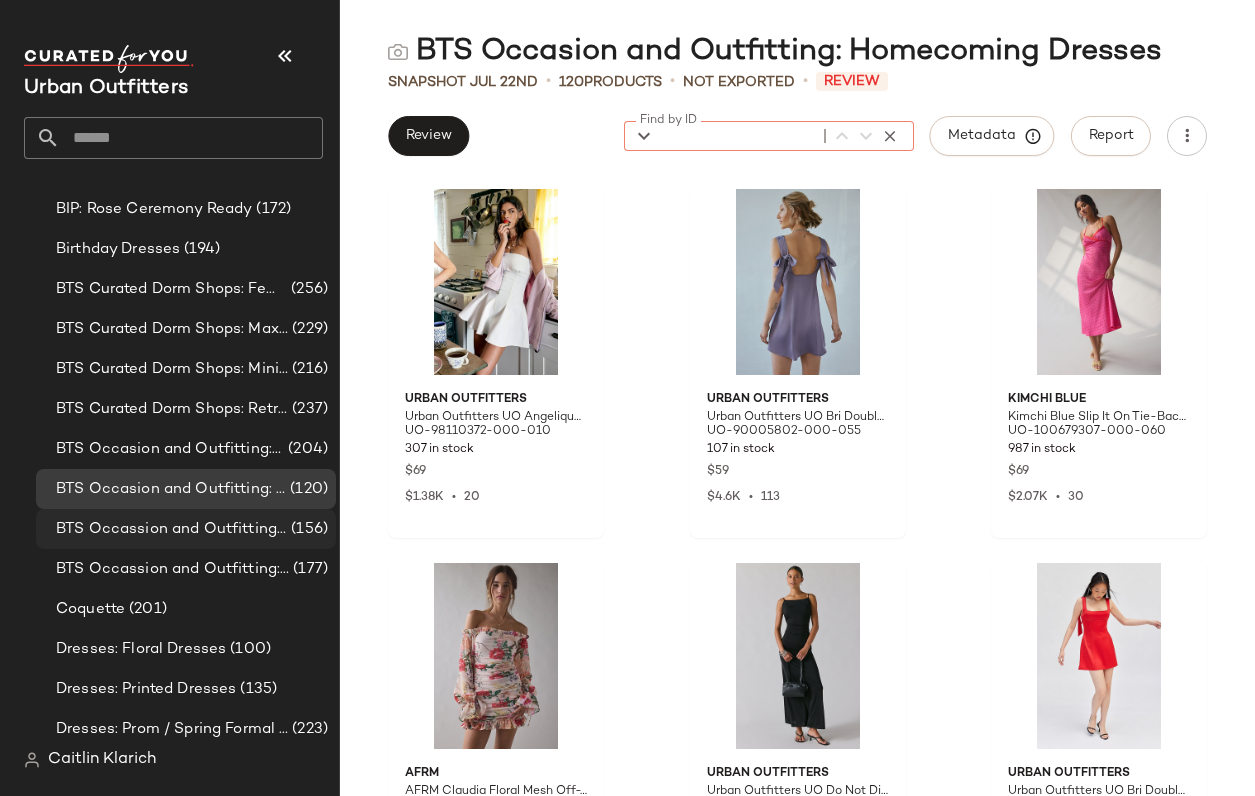 click on "BTS Occassion and Outfitting: Campus Lounge" at bounding box center (171, 529) 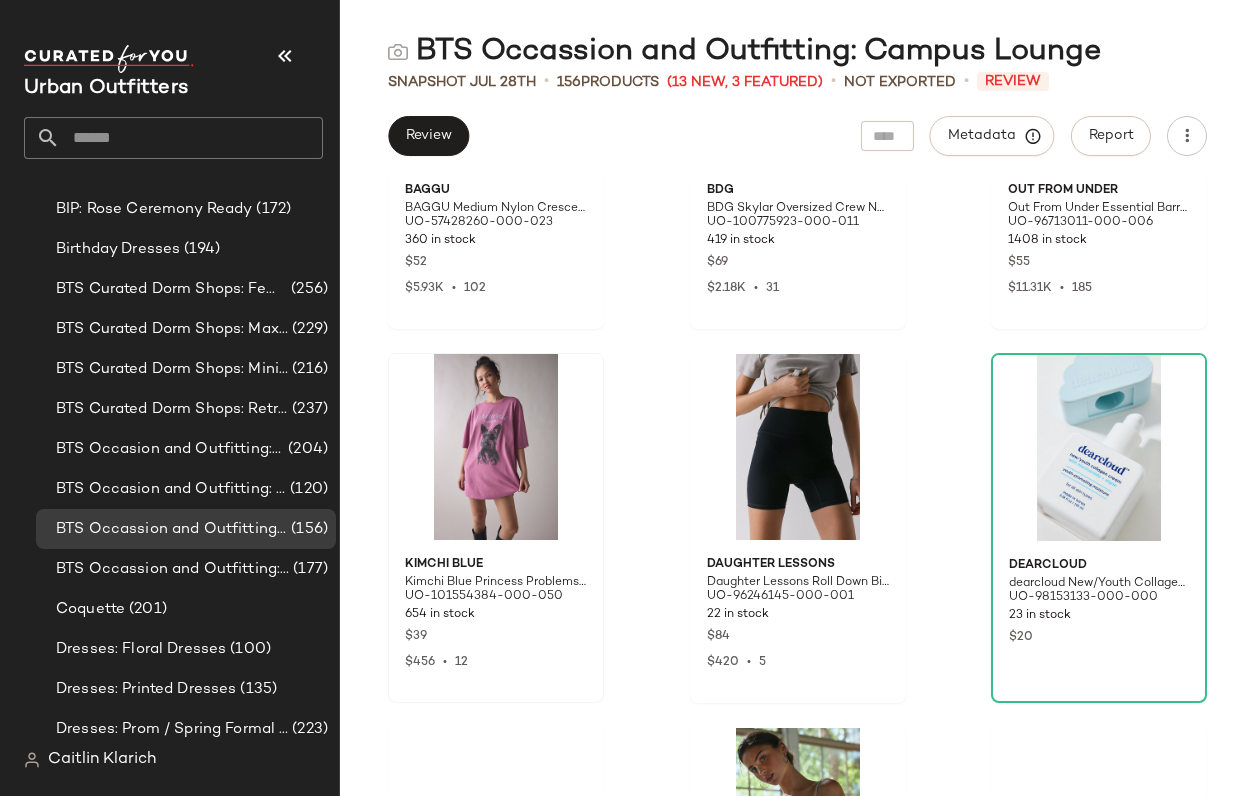 scroll, scrollTop: 2859, scrollLeft: 0, axis: vertical 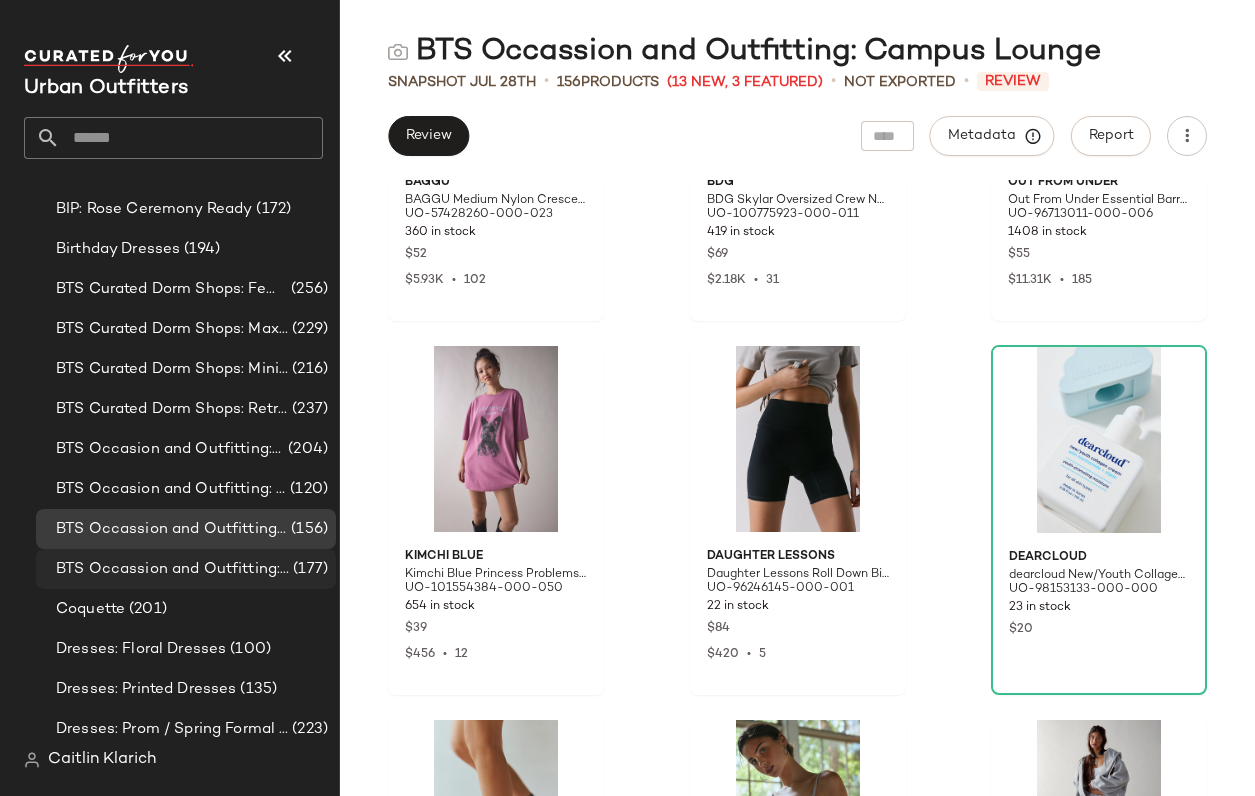 click on "BTS Occassion and Outfitting: First Day Fits (177)" 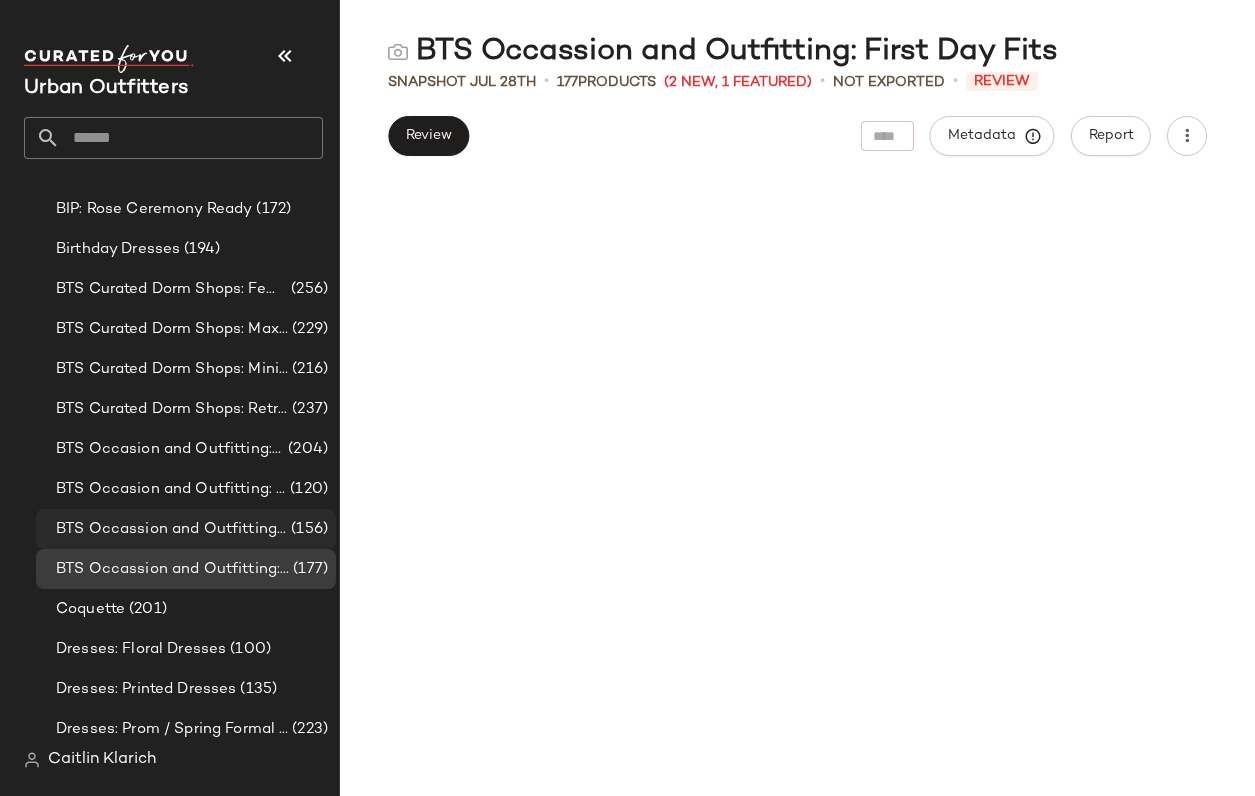 scroll, scrollTop: 0, scrollLeft: 0, axis: both 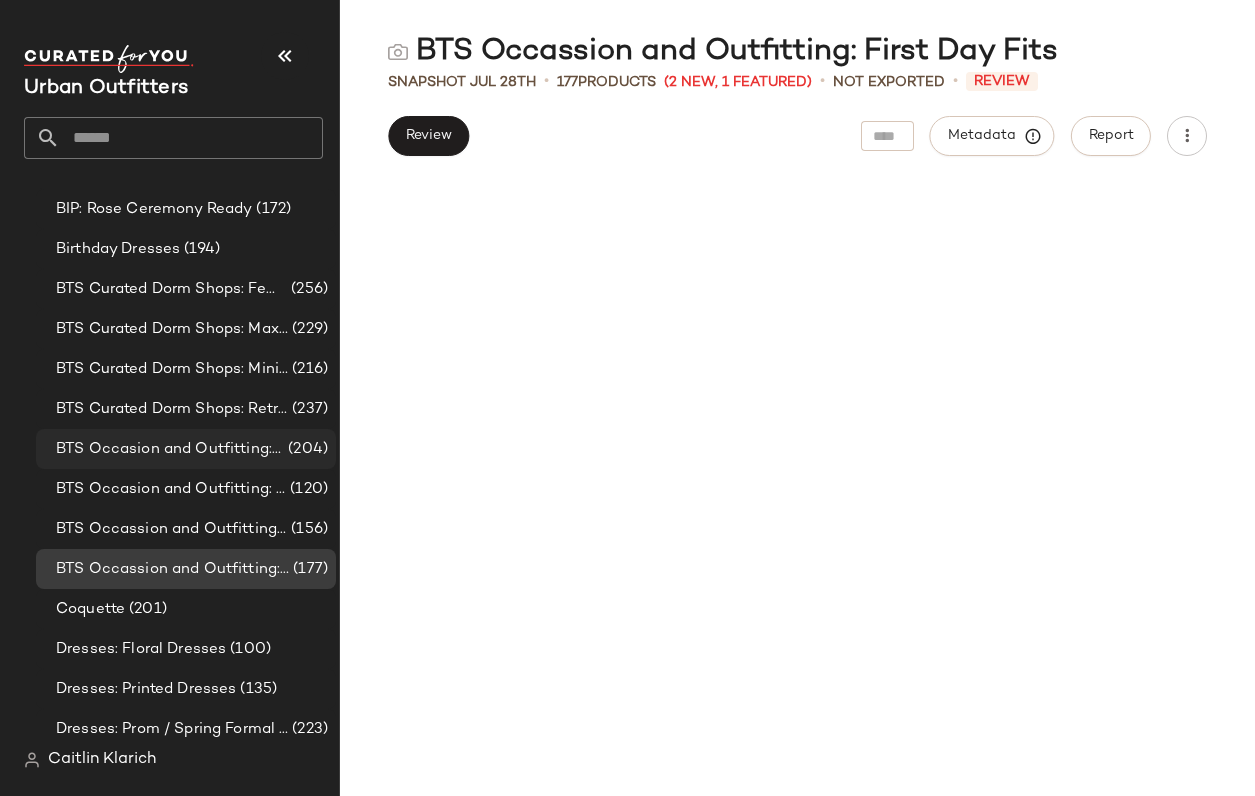 click on "BTS Occasion and Outfitting: Darty to Party" at bounding box center (170, 449) 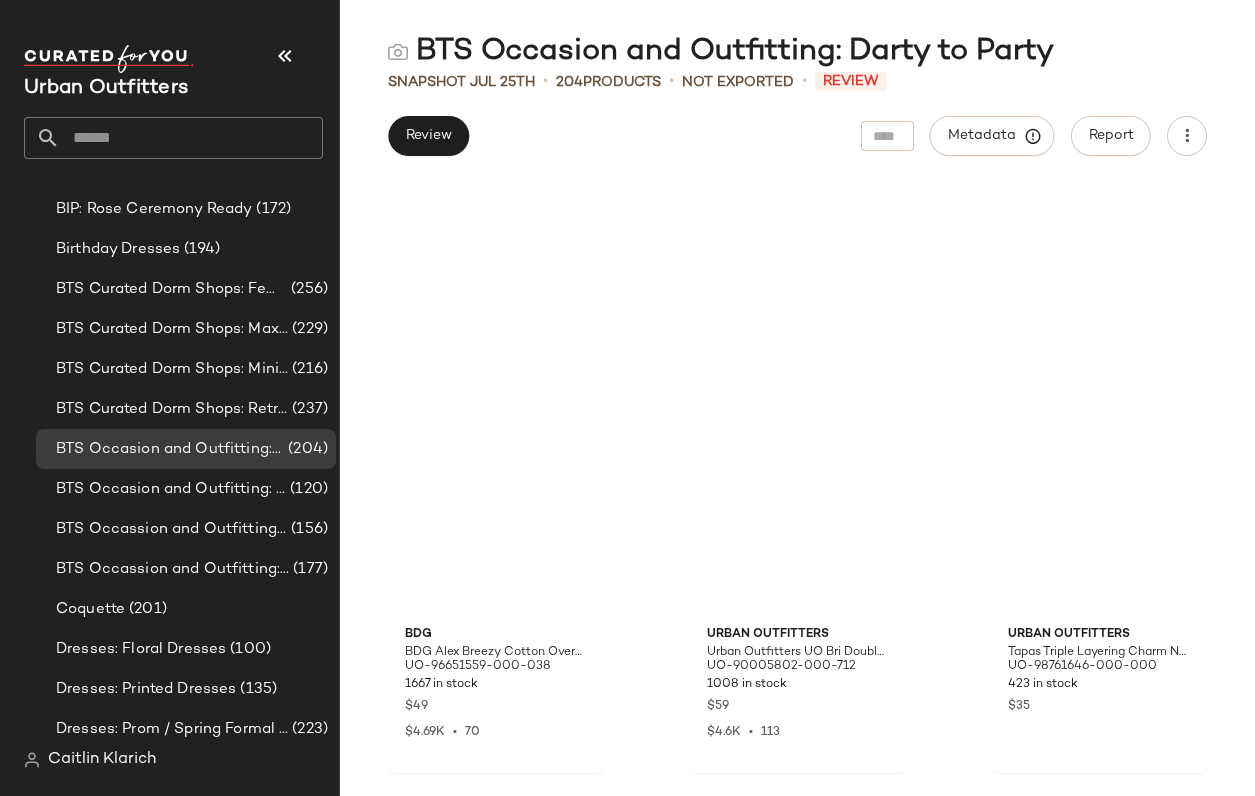 scroll, scrollTop: 0, scrollLeft: 0, axis: both 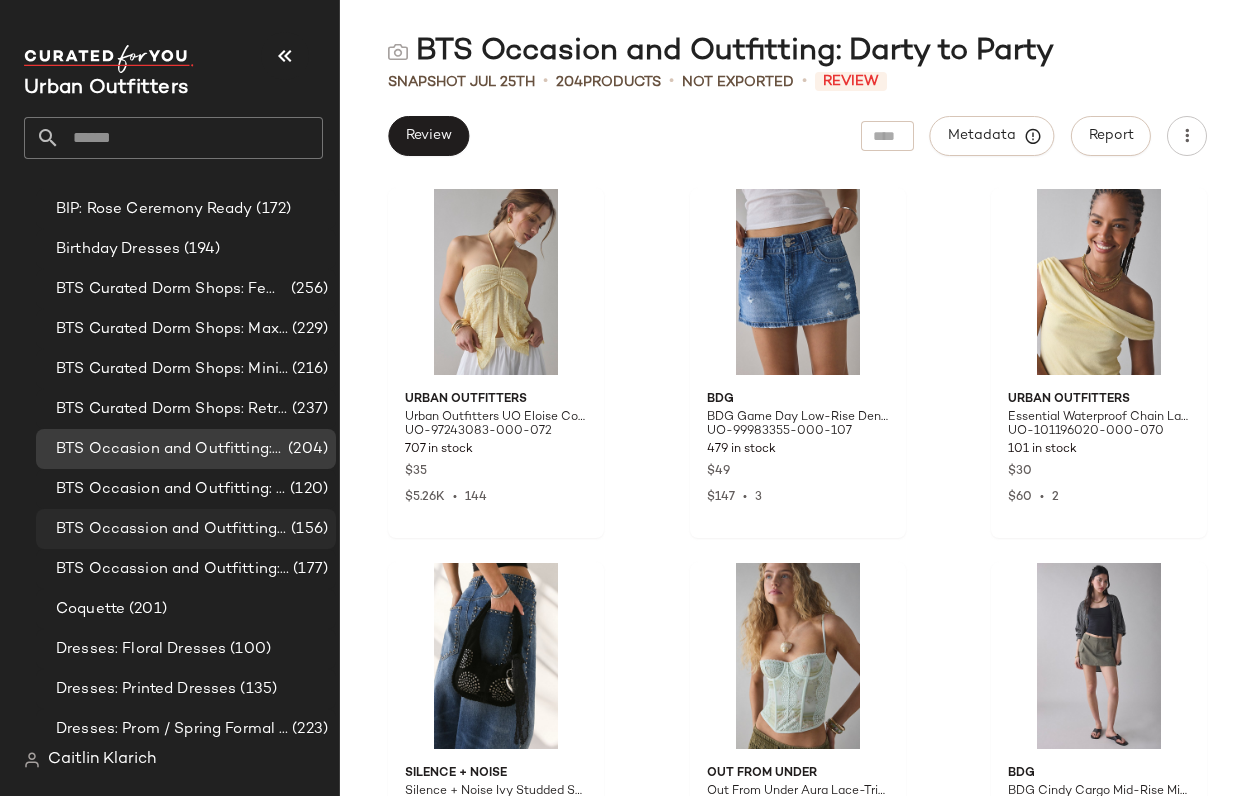 click on "BTS Occassion and Outfitting: Campus Lounge" at bounding box center (171, 529) 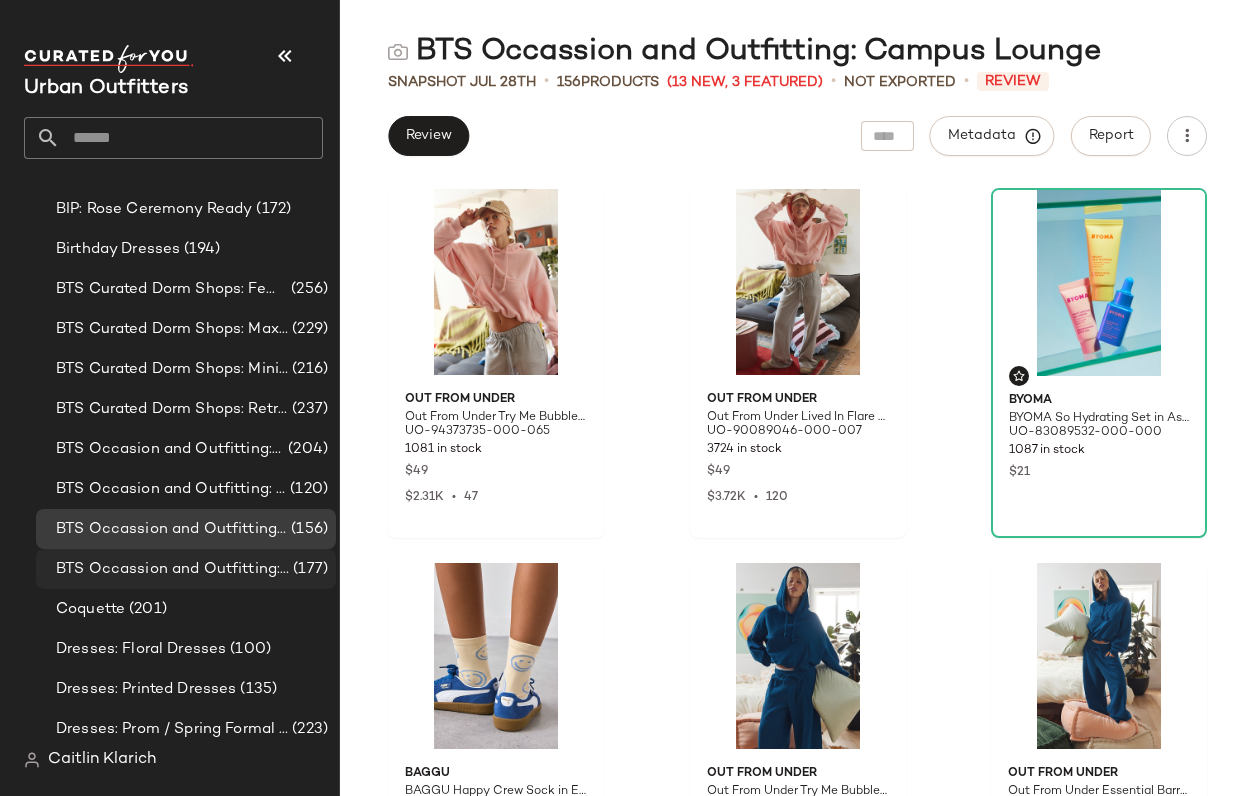 click on "BTS Occassion and Outfitting: First Day Fits" at bounding box center [172, 569] 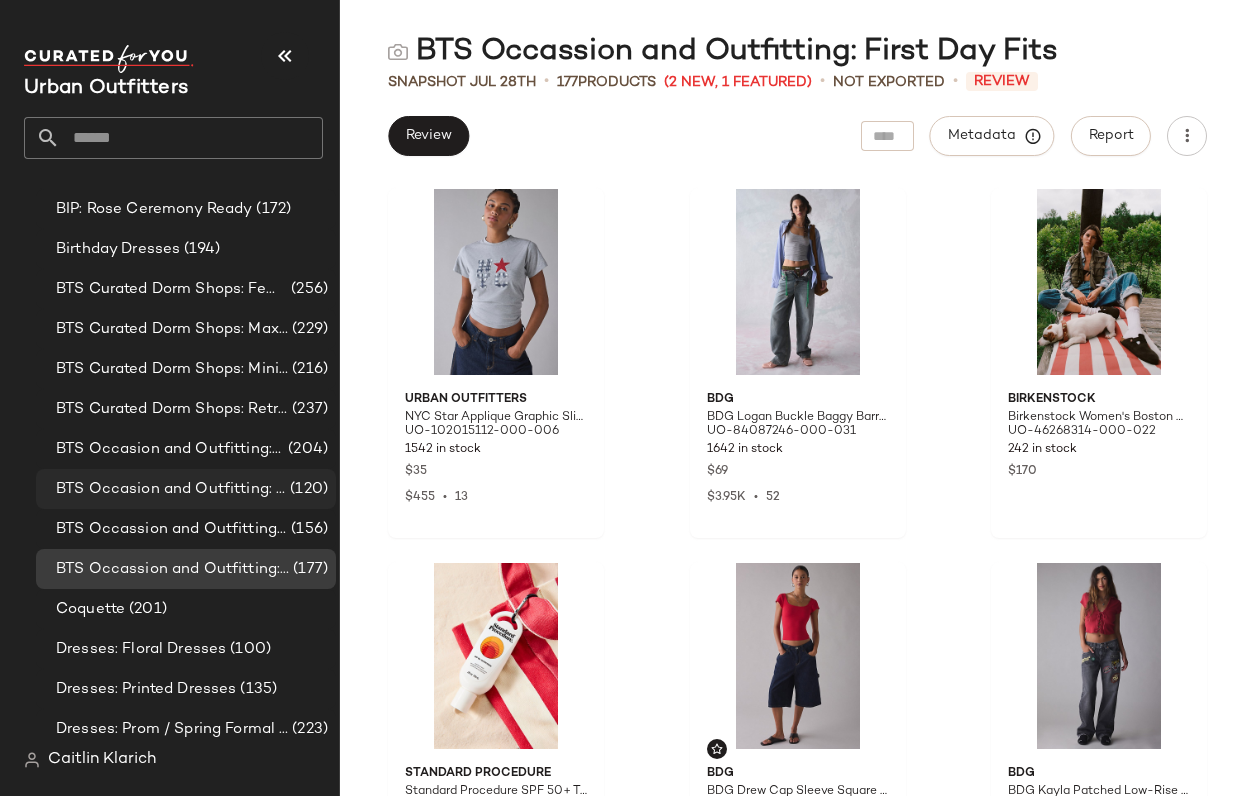 click on "BTS Occasion and Outfitting: Homecoming Dresses" at bounding box center [171, 489] 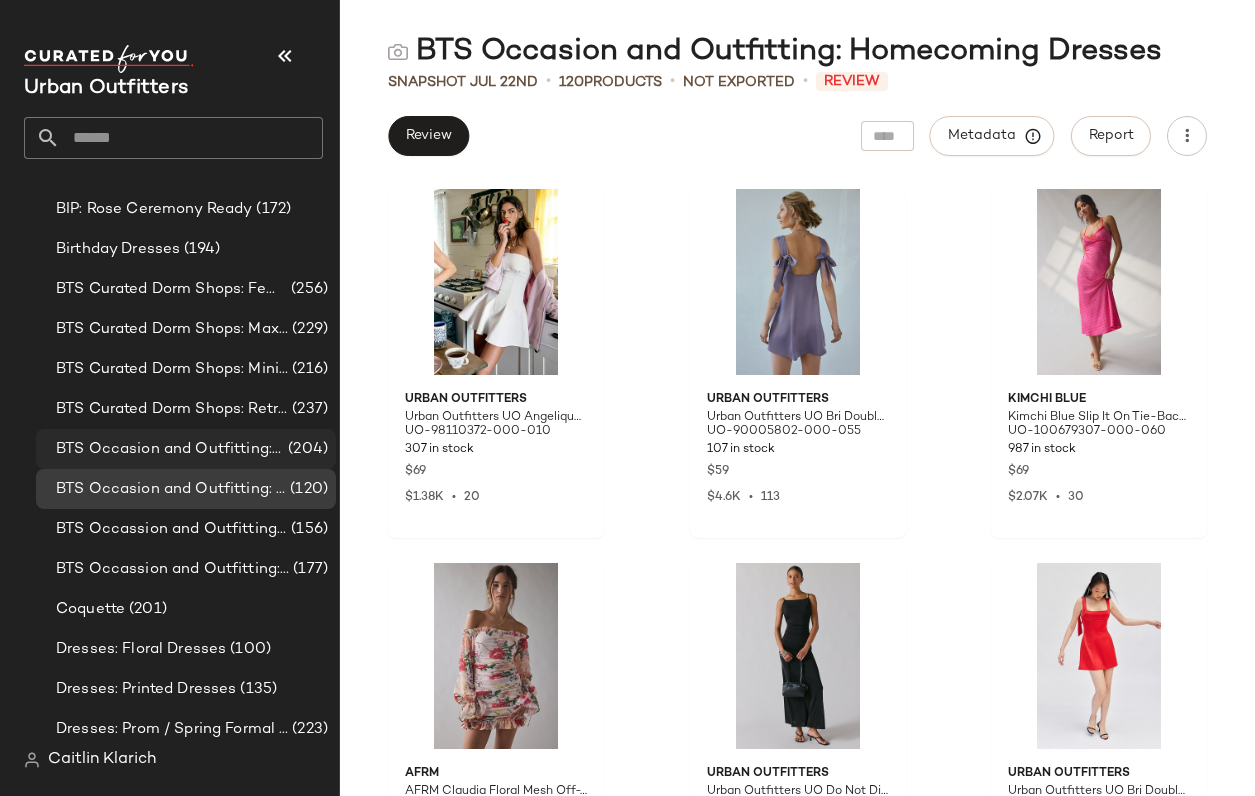 click on "BTS Occasion and Outfitting: Darty to Party" at bounding box center (170, 449) 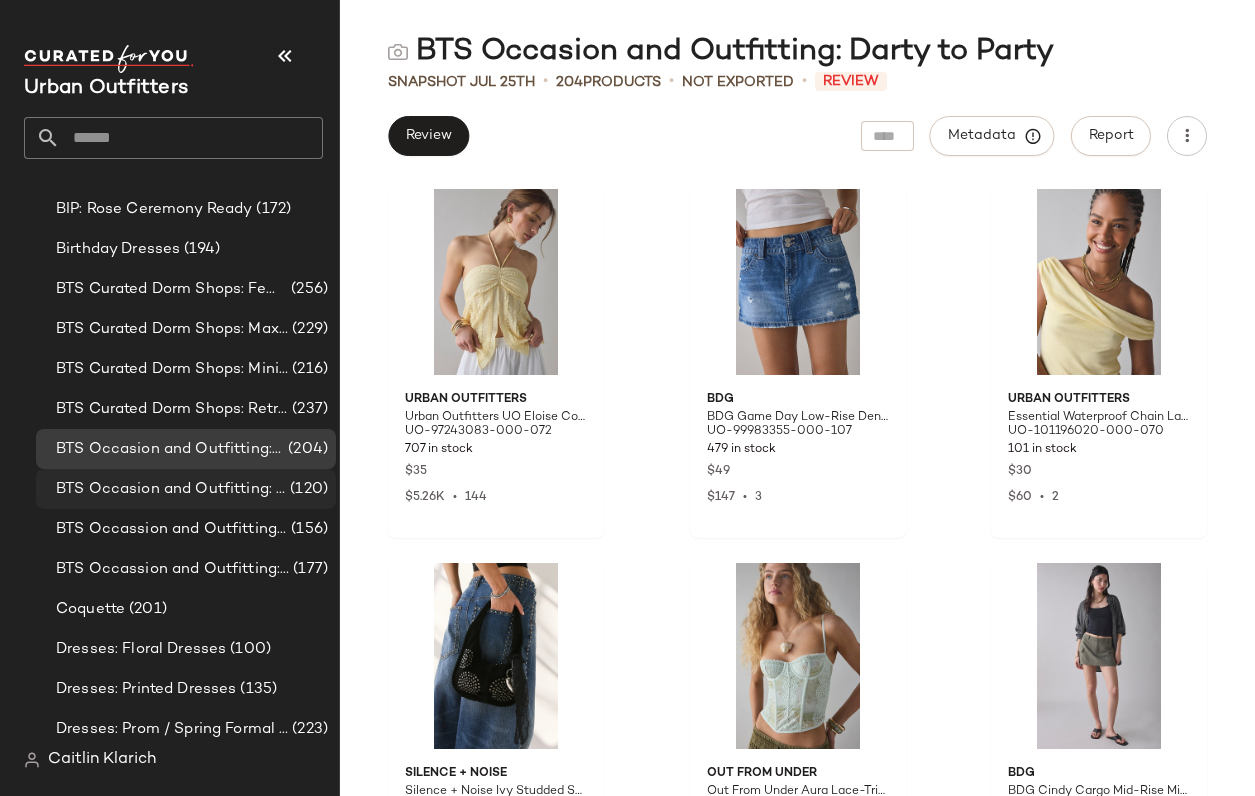 click on "BTS Occasion and Outfitting: Homecoming Dresses" at bounding box center (171, 489) 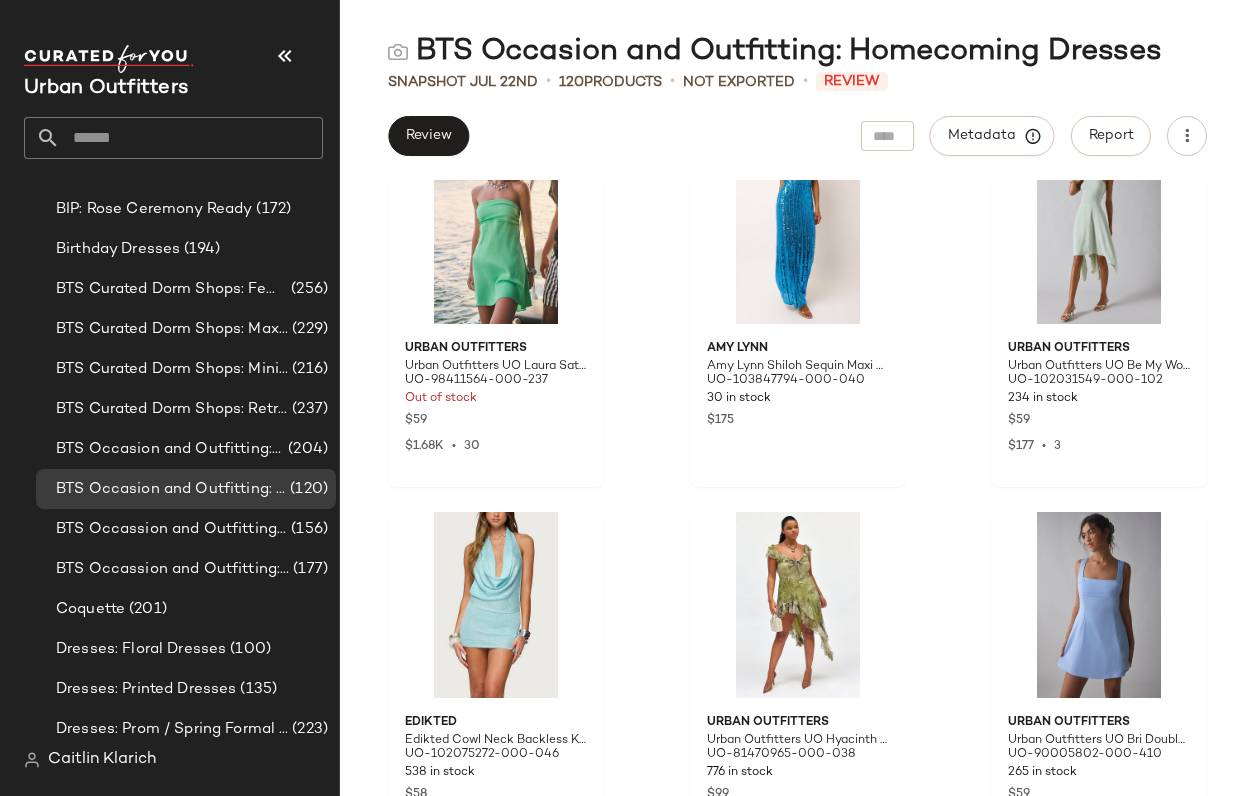 scroll, scrollTop: 10376, scrollLeft: 0, axis: vertical 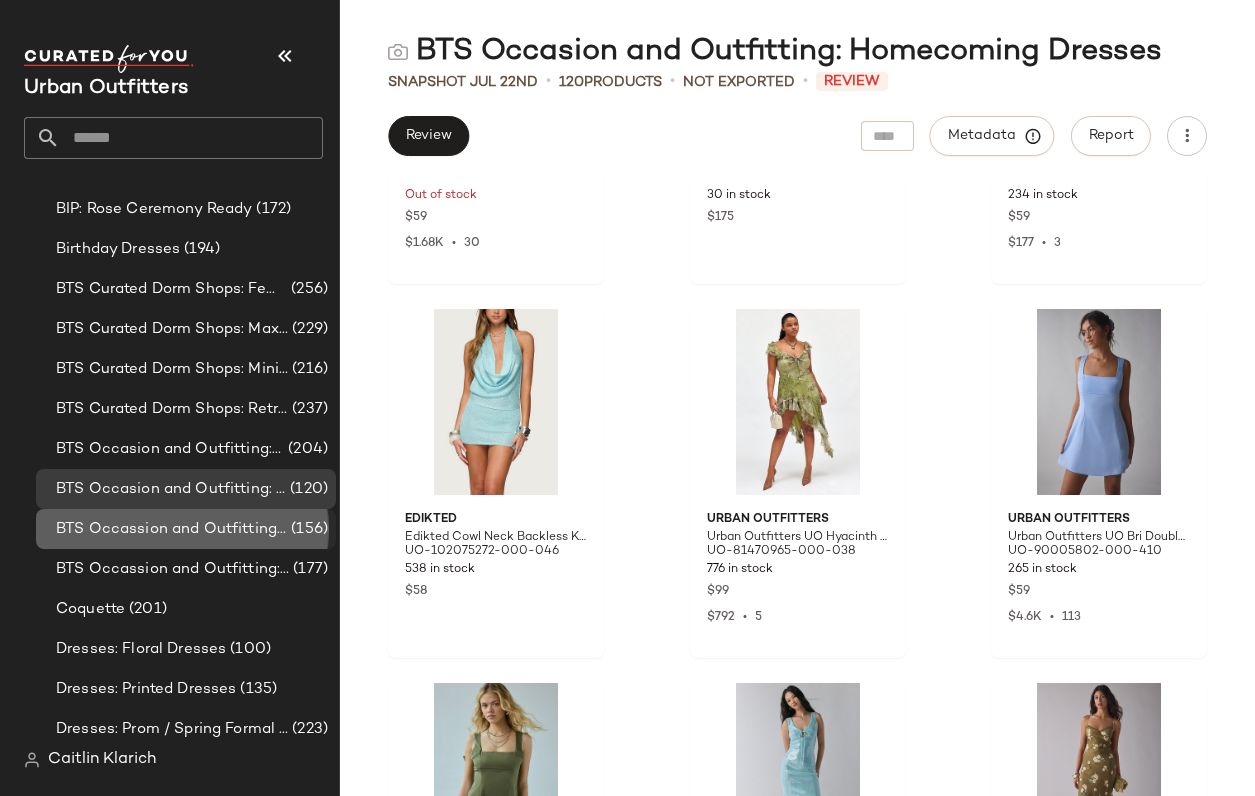 click on "BTS Occassion and Outfitting: Campus Lounge" at bounding box center [171, 529] 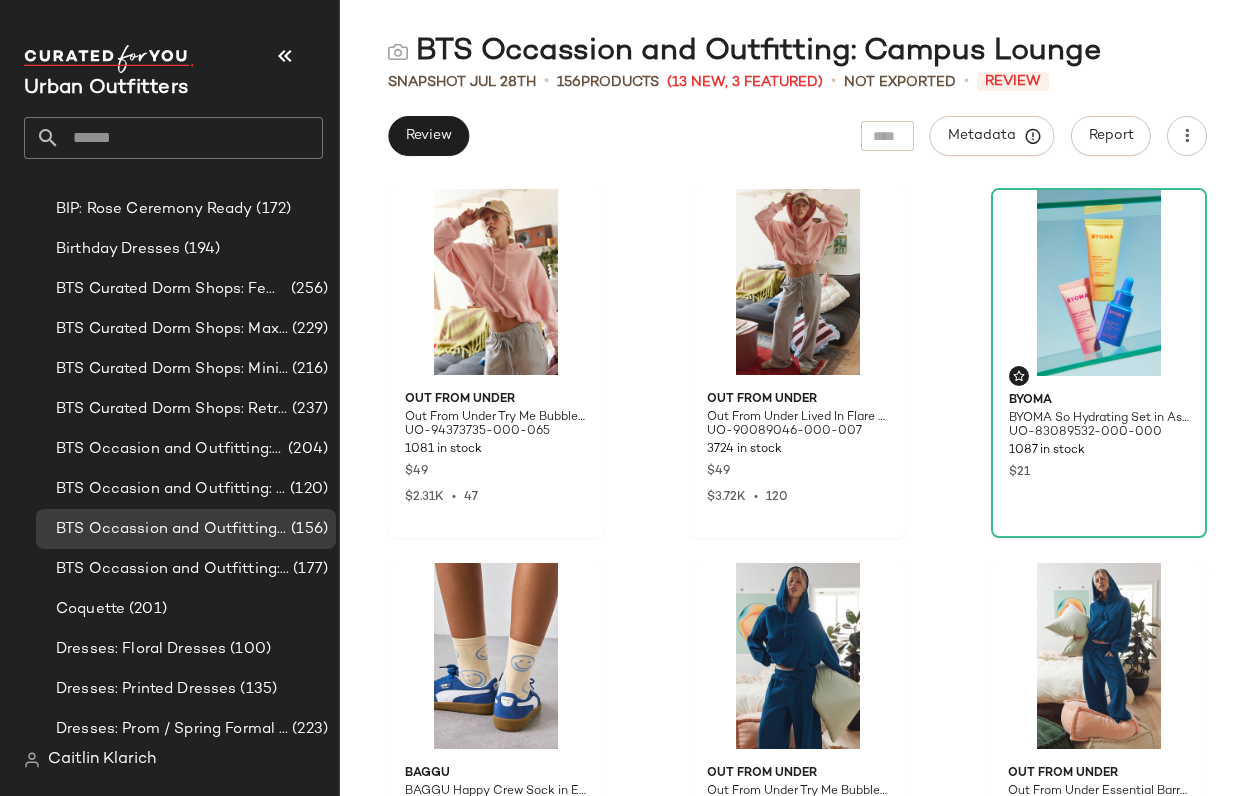 scroll, scrollTop: 0, scrollLeft: 0, axis: both 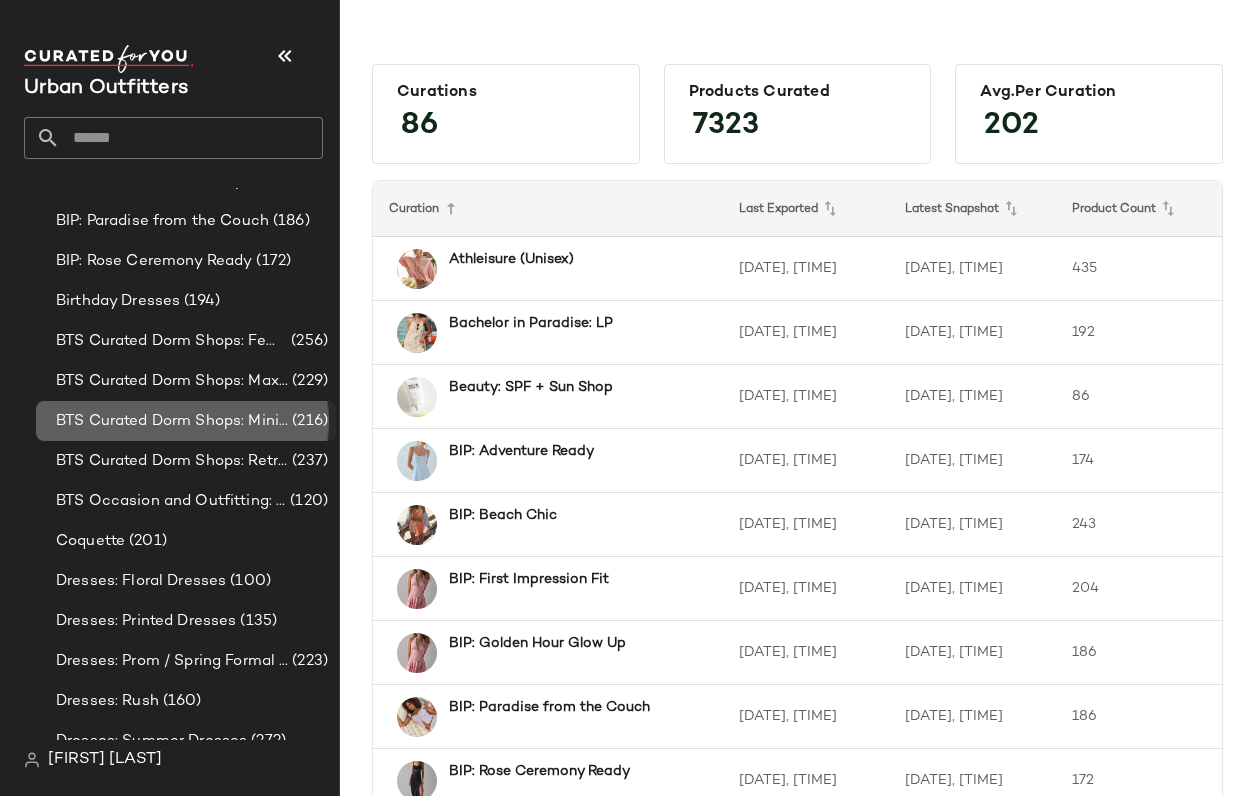 click on "BTS Curated Dorm Shops: Minimalist" at bounding box center [172, 421] 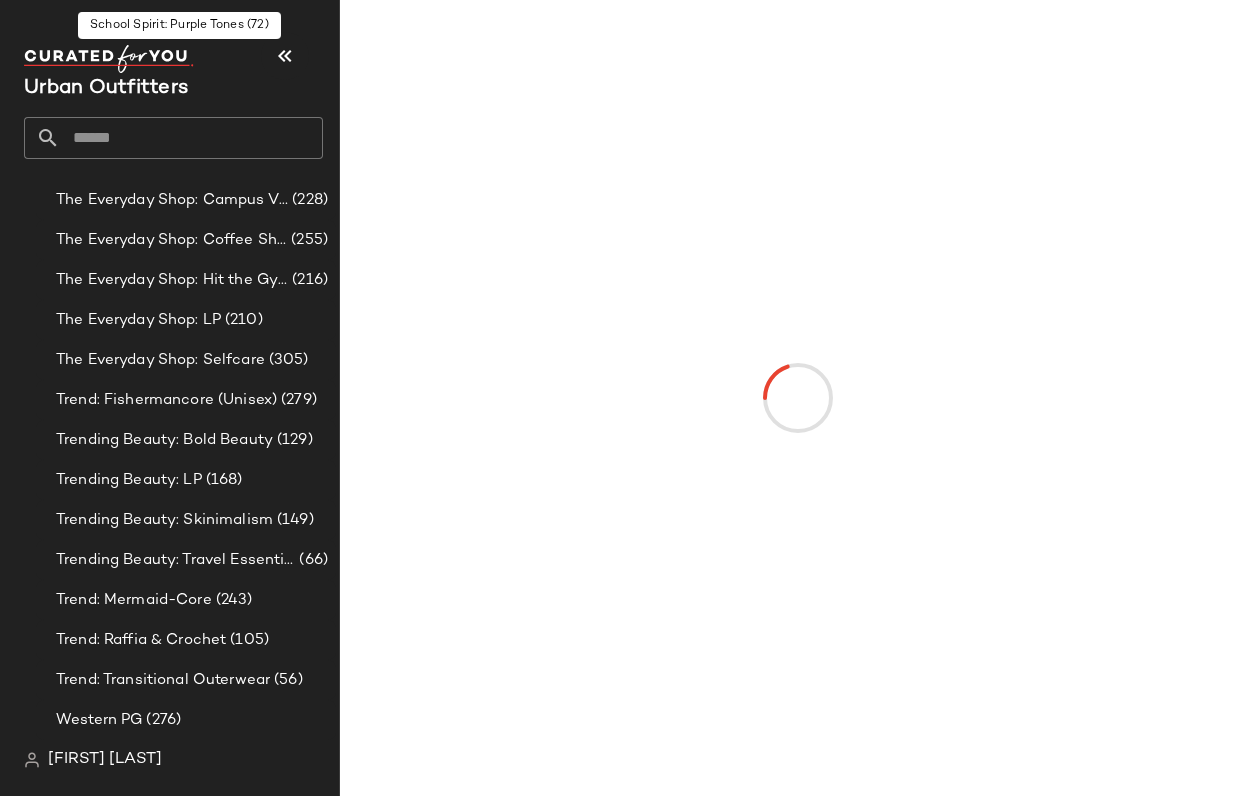 scroll, scrollTop: 2928, scrollLeft: 0, axis: vertical 